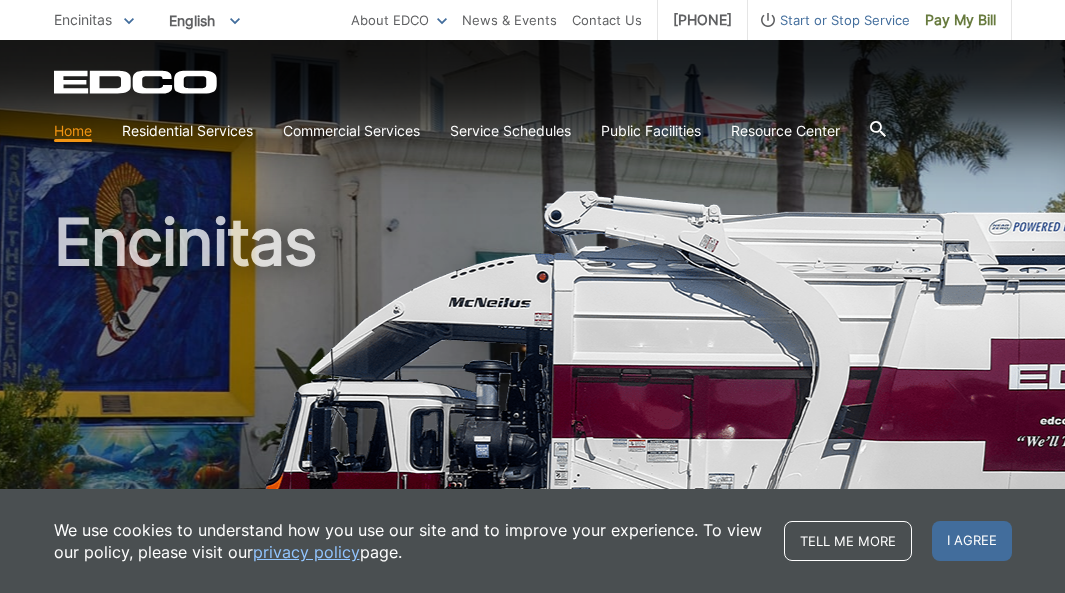 scroll, scrollTop: 0, scrollLeft: 0, axis: both 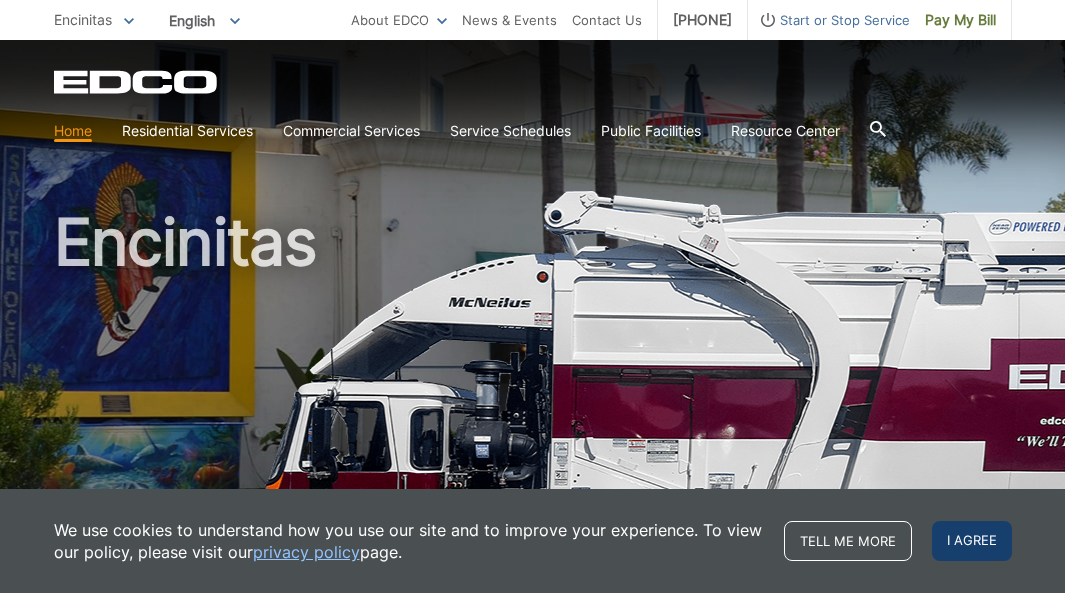 click on "I agree" at bounding box center (972, 541) 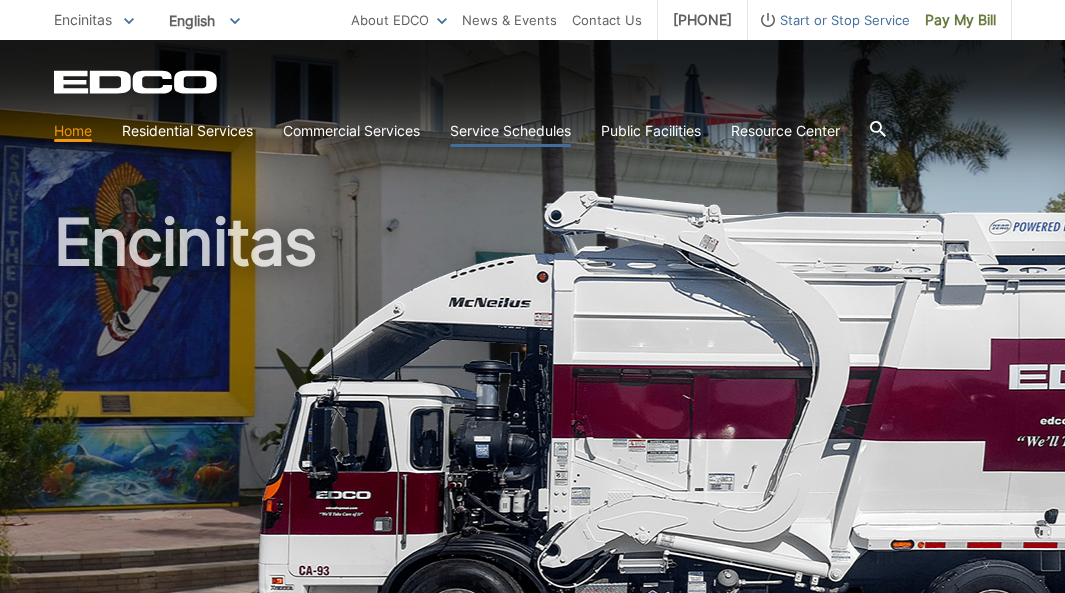 click on "Service Schedules" at bounding box center [510, 131] 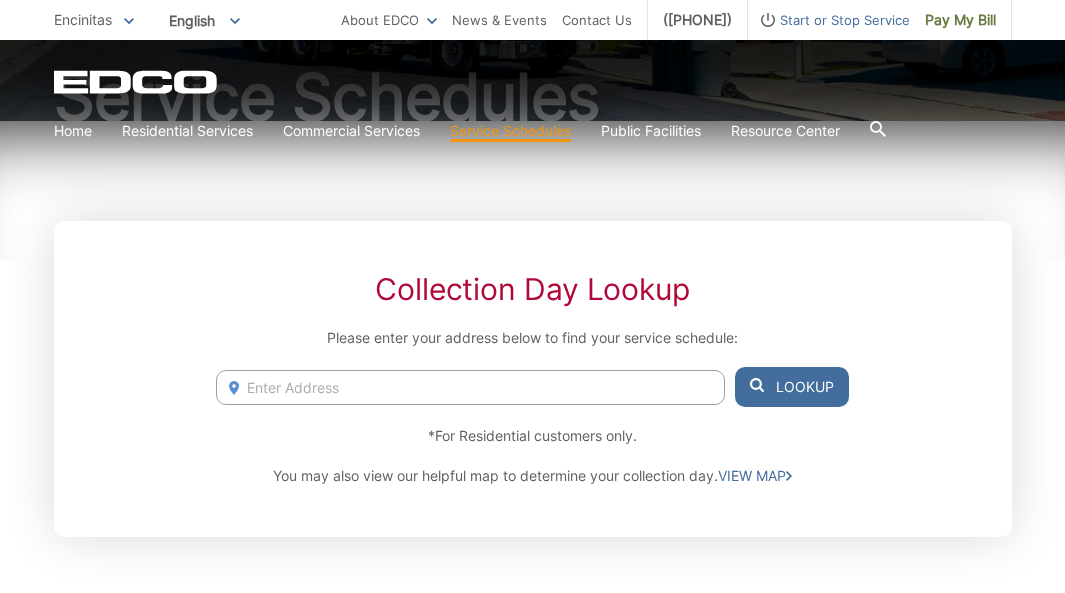 scroll, scrollTop: 234, scrollLeft: 0, axis: vertical 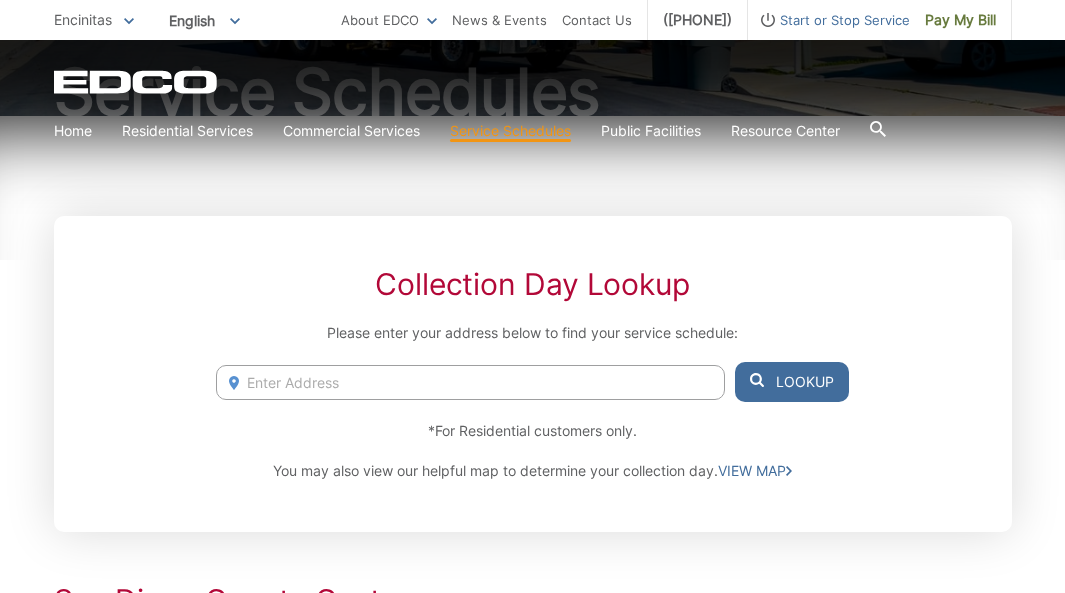 click at bounding box center (470, 382) 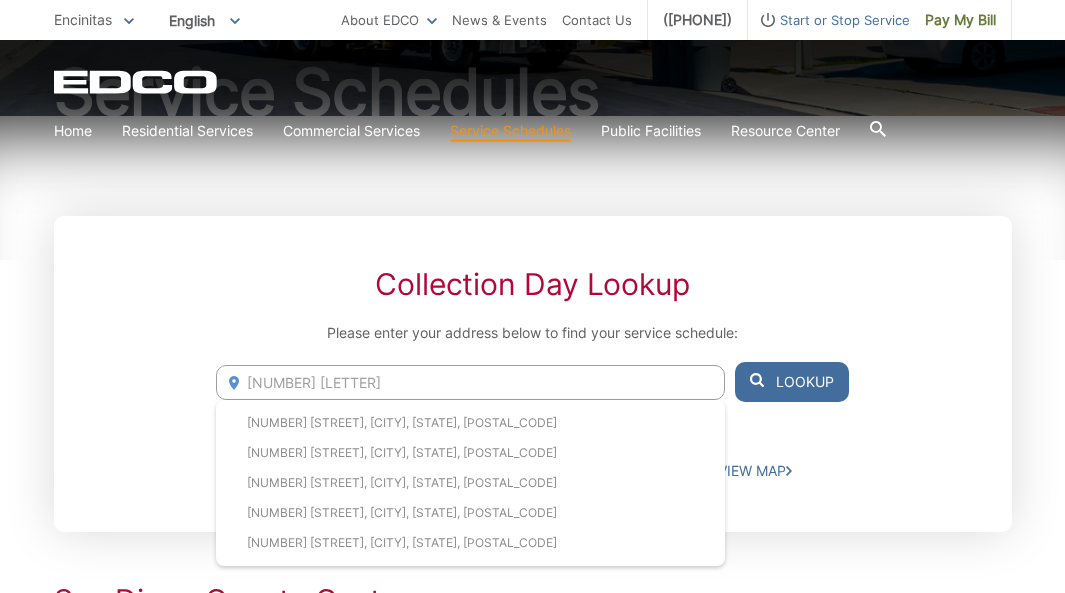 click on "715 V" at bounding box center (470, 382) 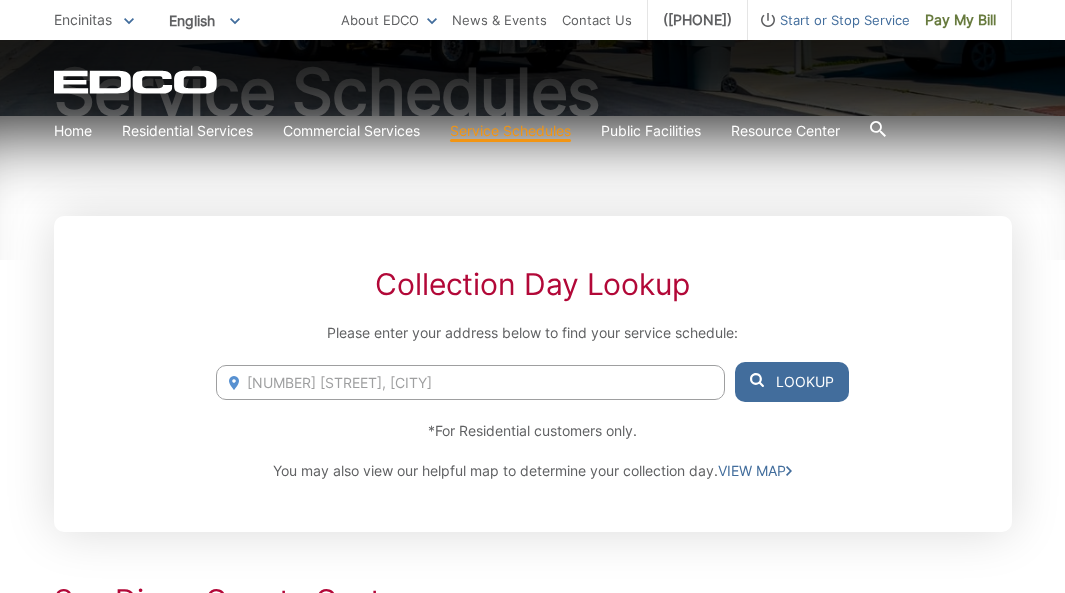 click on "Lookup" at bounding box center [792, 382] 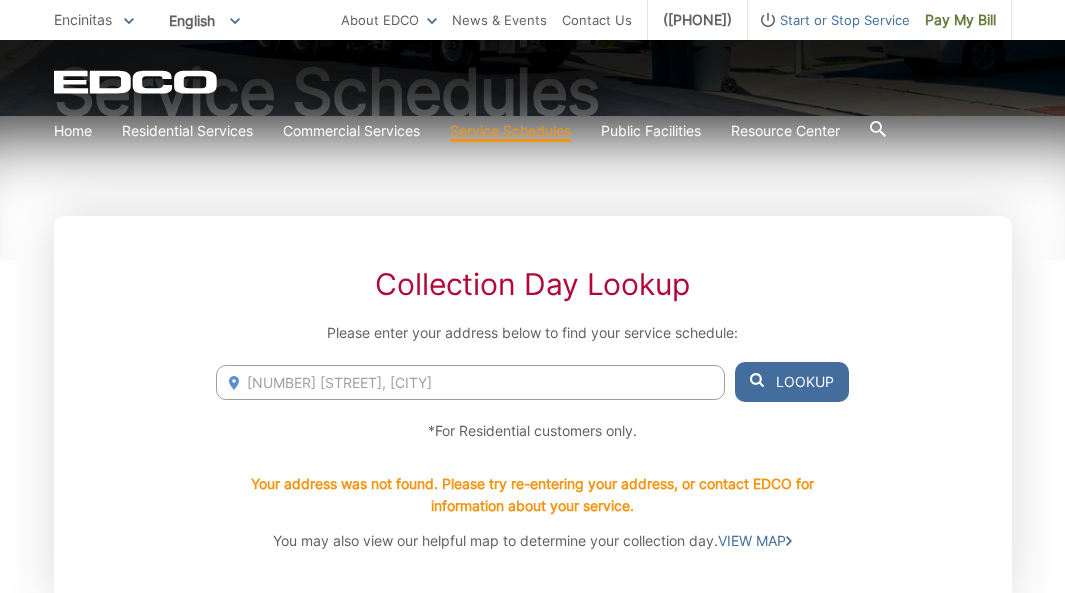 click on "715 Blosson Rd, Encinitas" at bounding box center (470, 382) 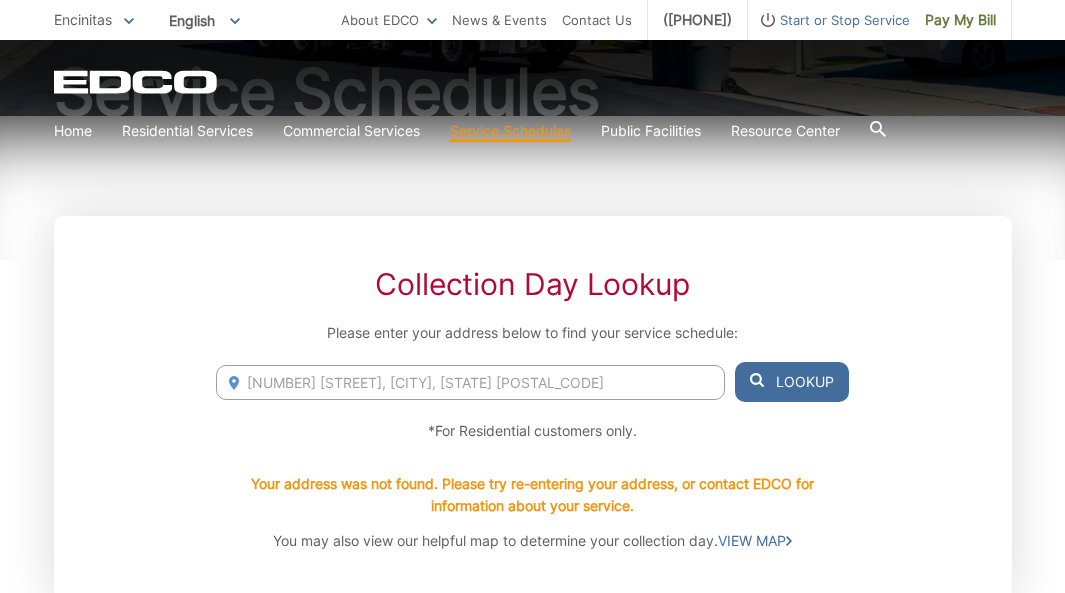 click on "Lookup" at bounding box center [792, 382] 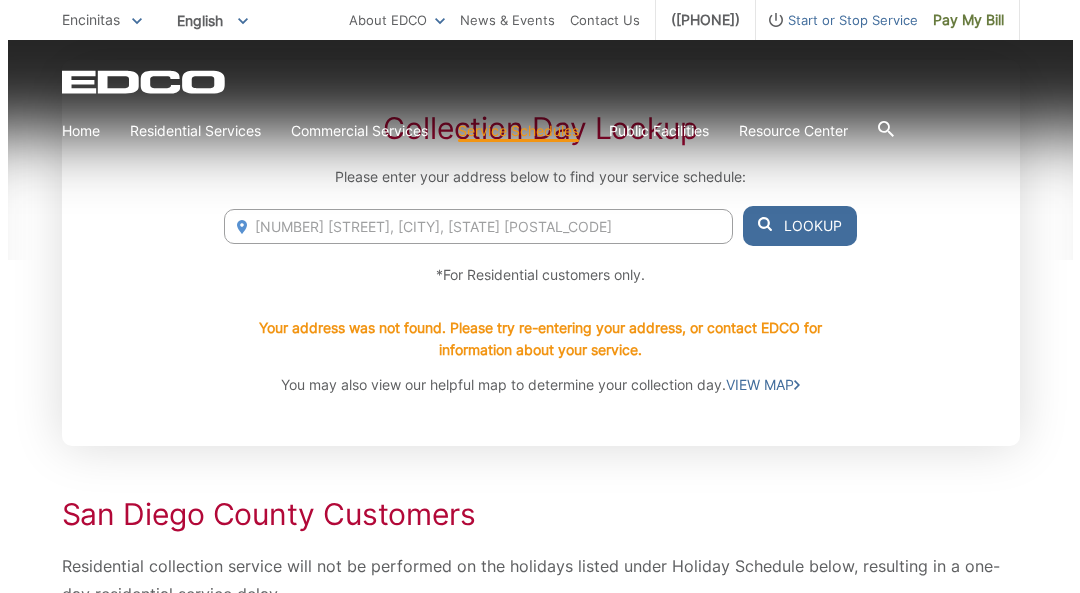 scroll, scrollTop: 404, scrollLeft: 0, axis: vertical 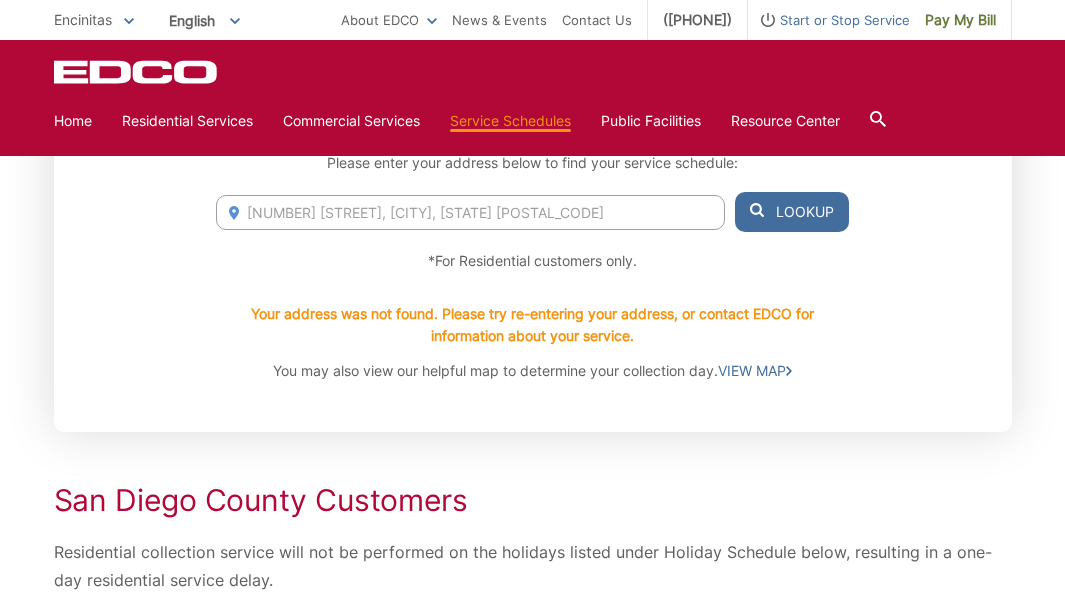 click on "715 Blossom Roadd, Encinitas, CA 92024" at bounding box center [470, 212] 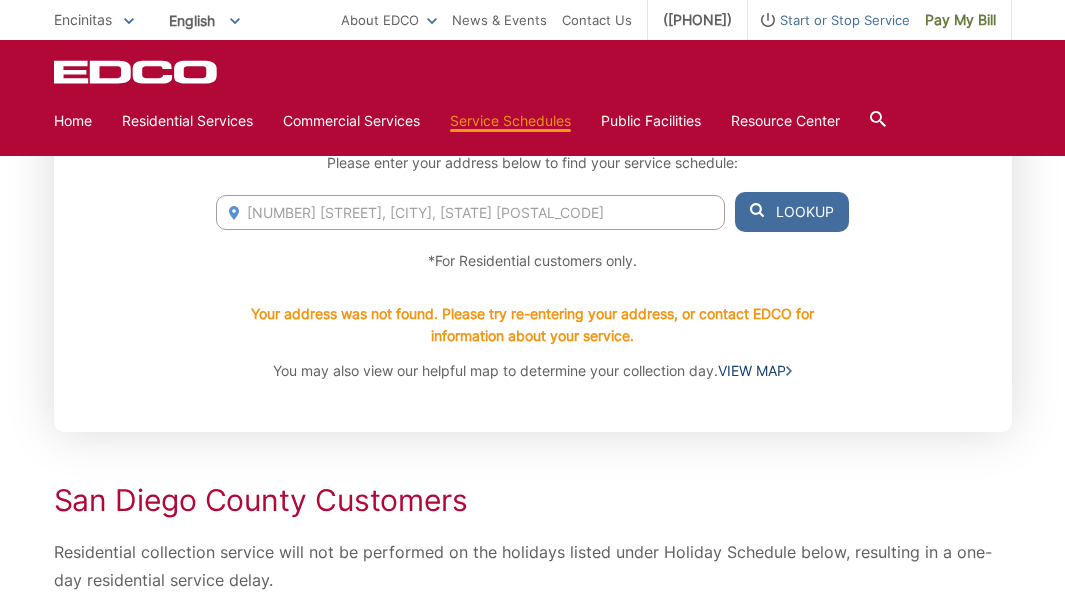 click on "VIEW MAP" at bounding box center [755, 371] 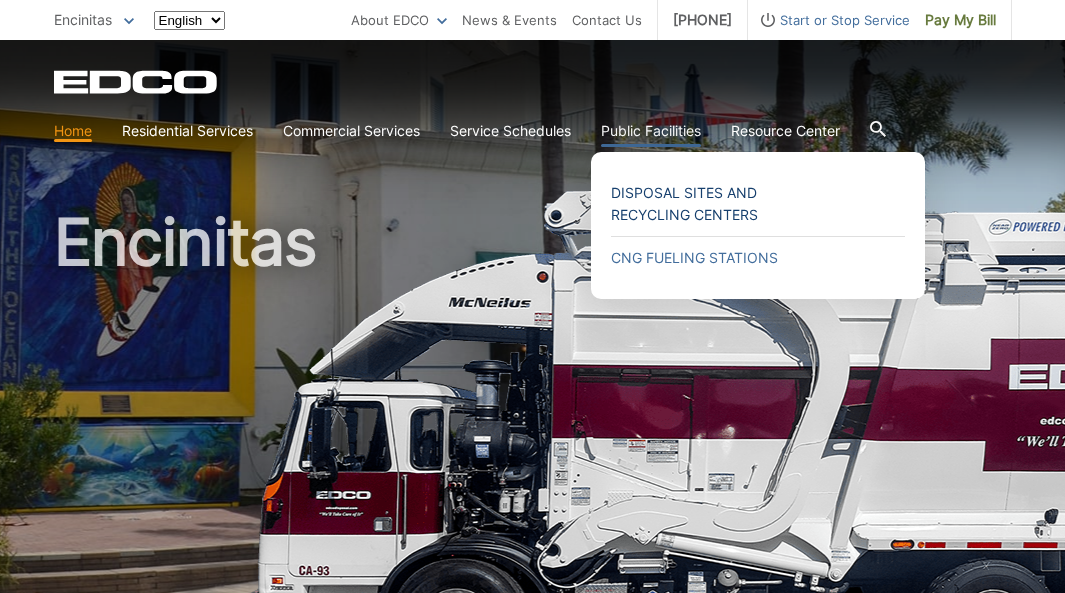 scroll, scrollTop: 0, scrollLeft: 0, axis: both 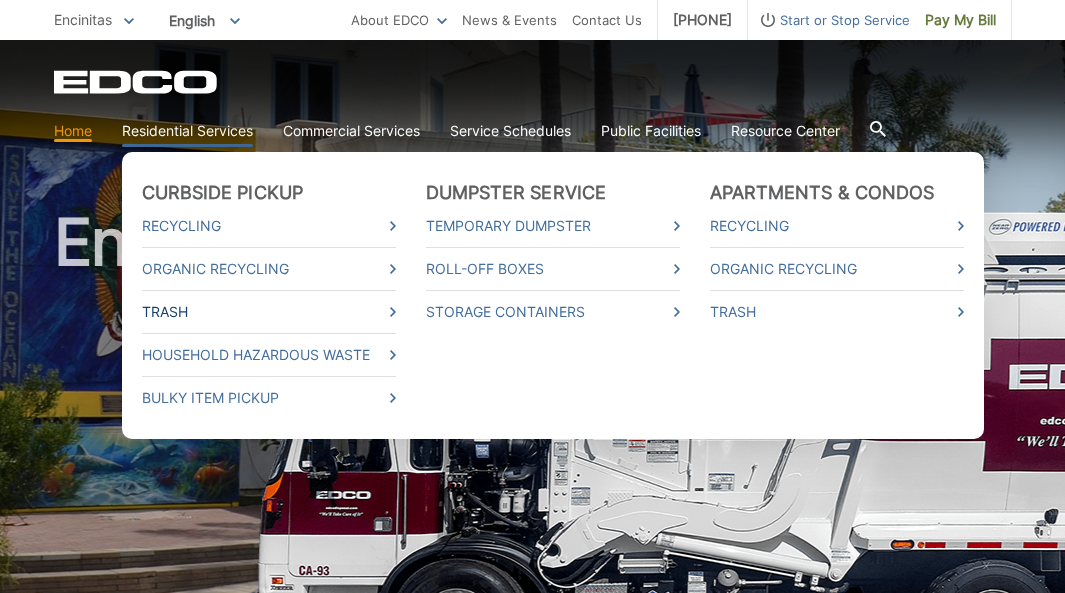 click on "Trash" at bounding box center (269, 312) 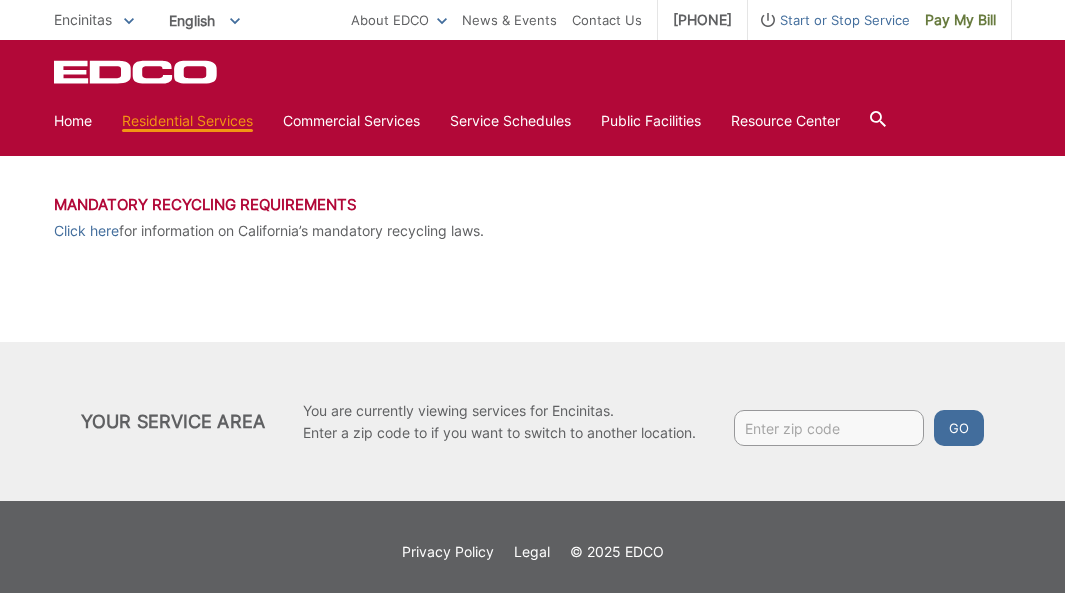scroll, scrollTop: 1066, scrollLeft: 0, axis: vertical 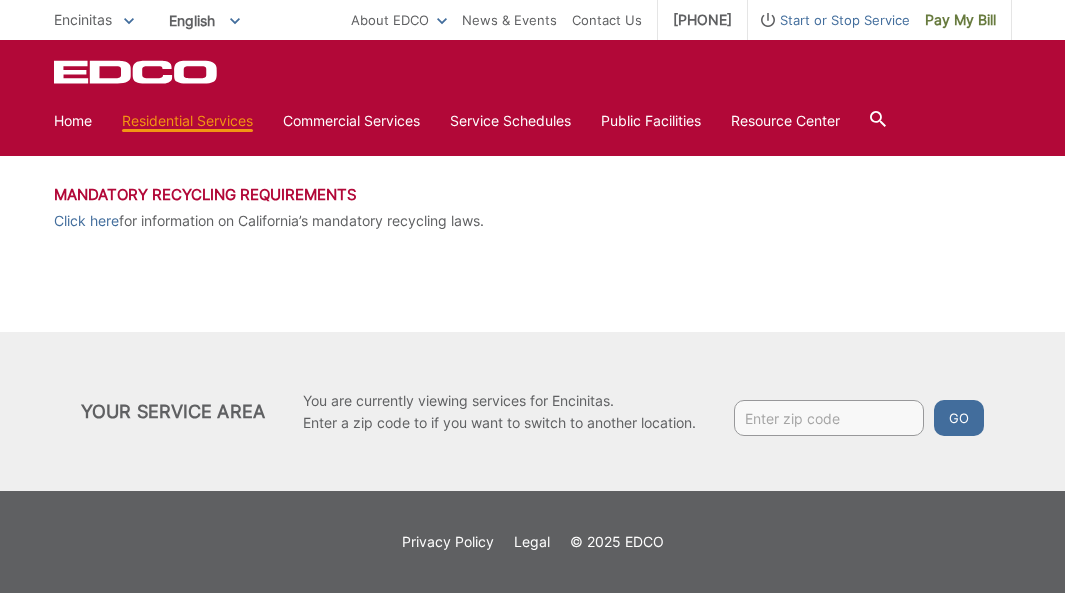 click at bounding box center [829, 418] 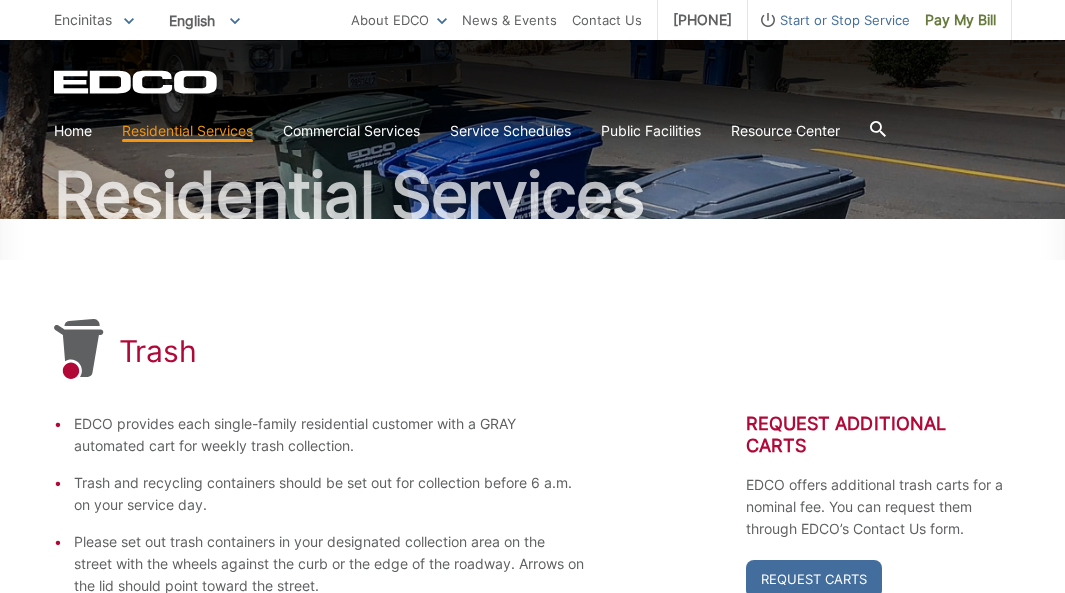 scroll, scrollTop: 0, scrollLeft: 0, axis: both 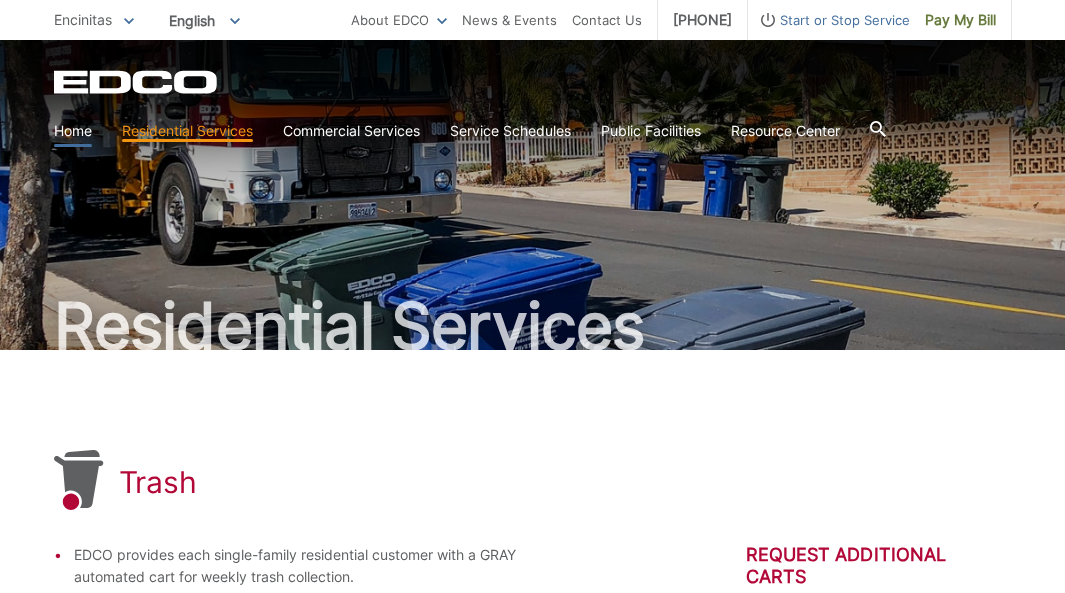 click on "Home" at bounding box center [73, 131] 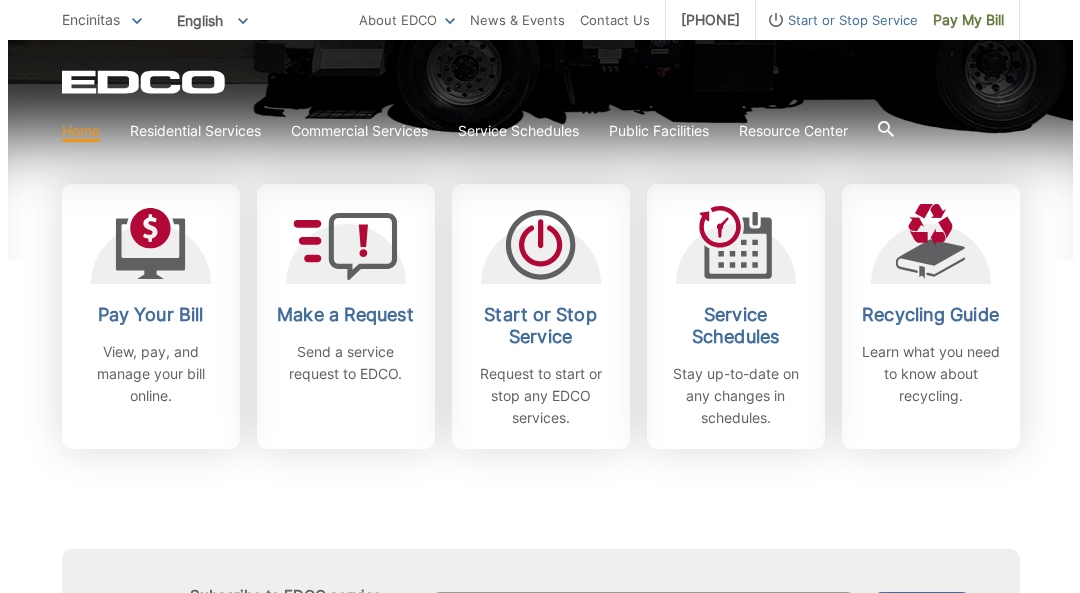 scroll, scrollTop: 556, scrollLeft: 0, axis: vertical 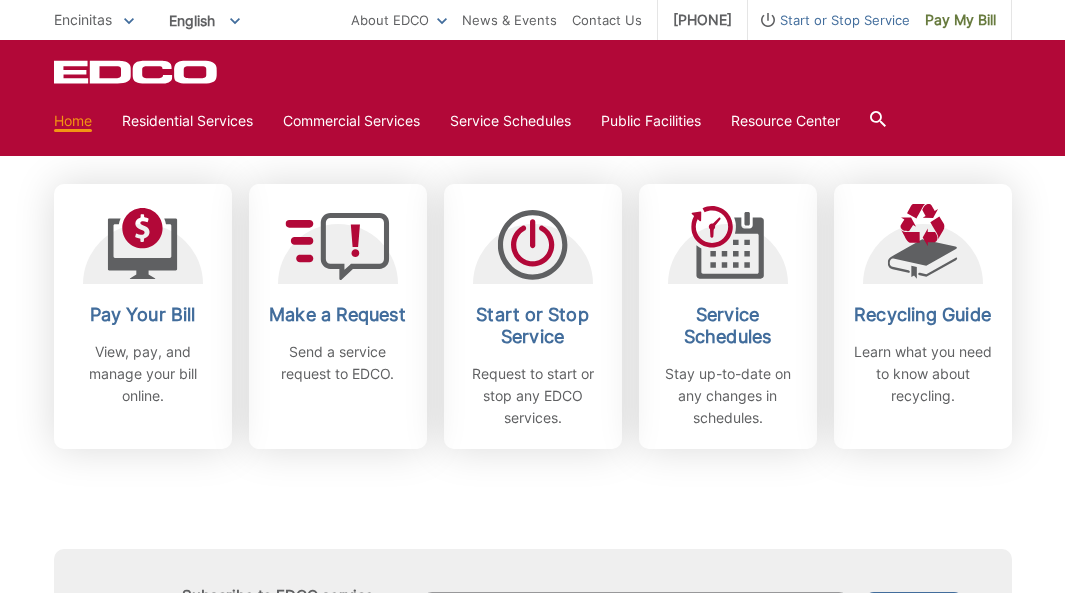 click on "Subscribe to EDCO service alerts, upcoming events & environmental news:
Submit" at bounding box center [533, 563] 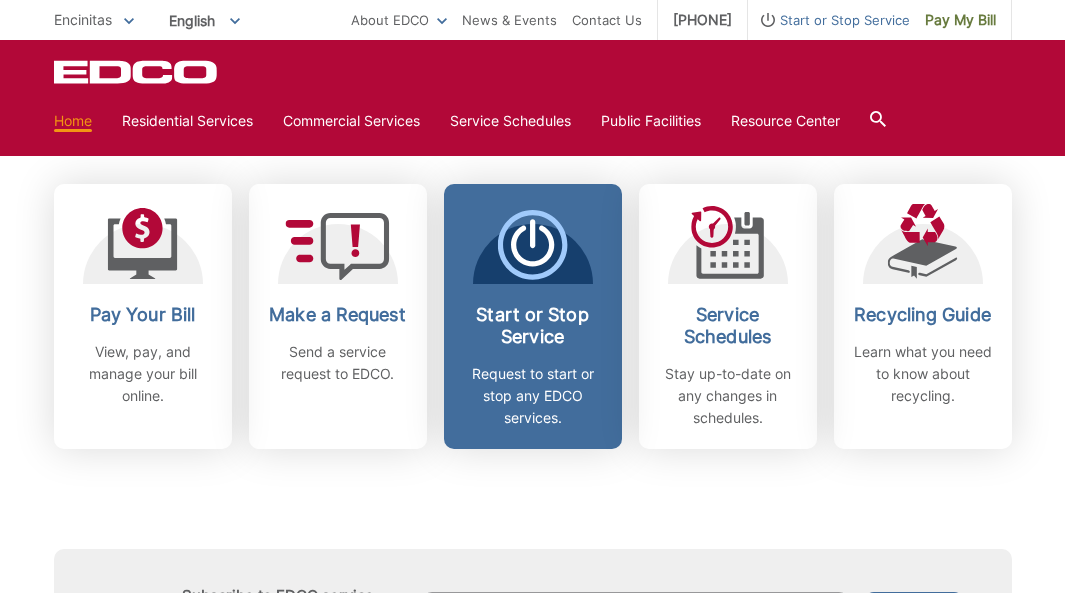 click on "Start or Stop Service" at bounding box center (533, 326) 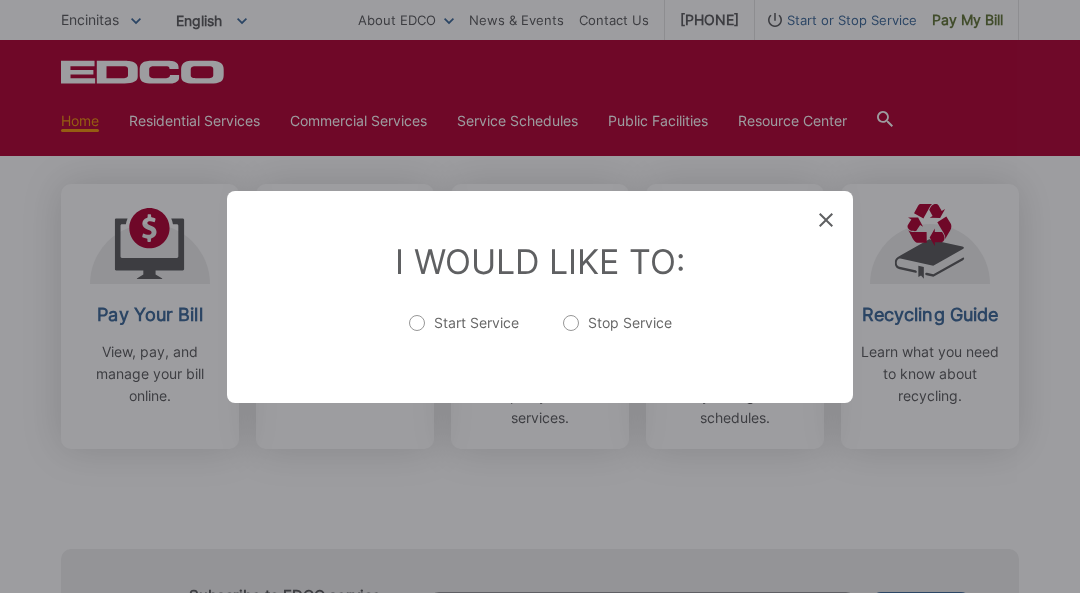 click on "Start Service" at bounding box center [464, 333] 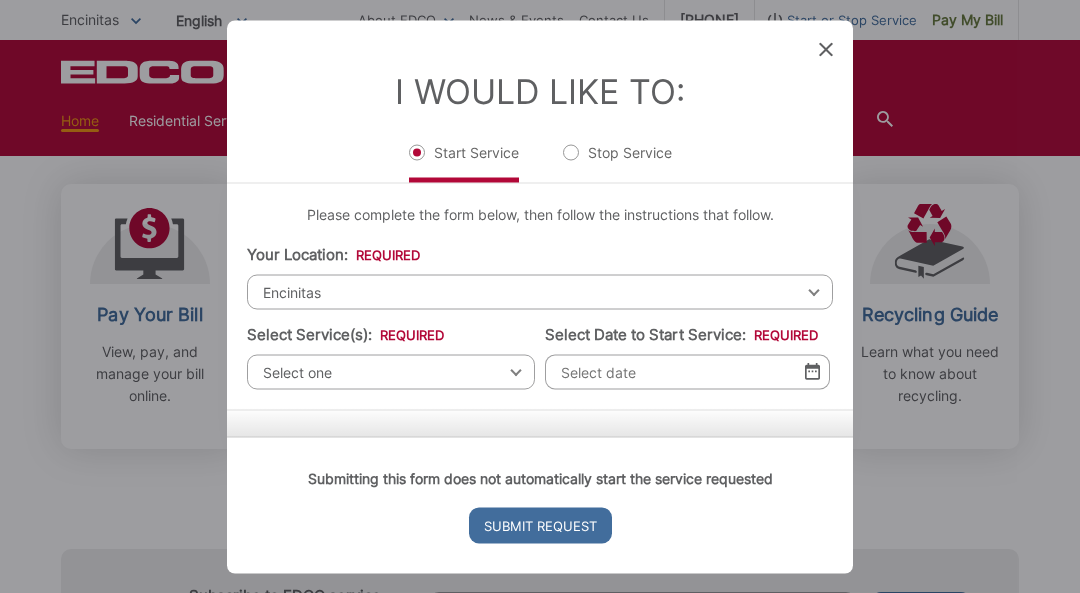 click on "Select one" at bounding box center [391, 371] 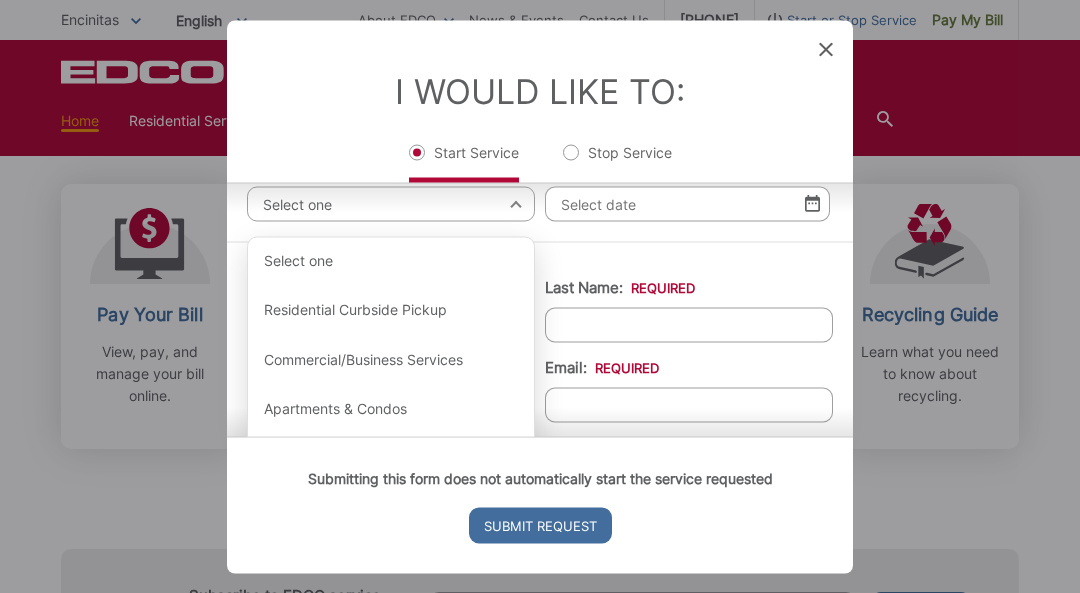 scroll, scrollTop: 166, scrollLeft: 0, axis: vertical 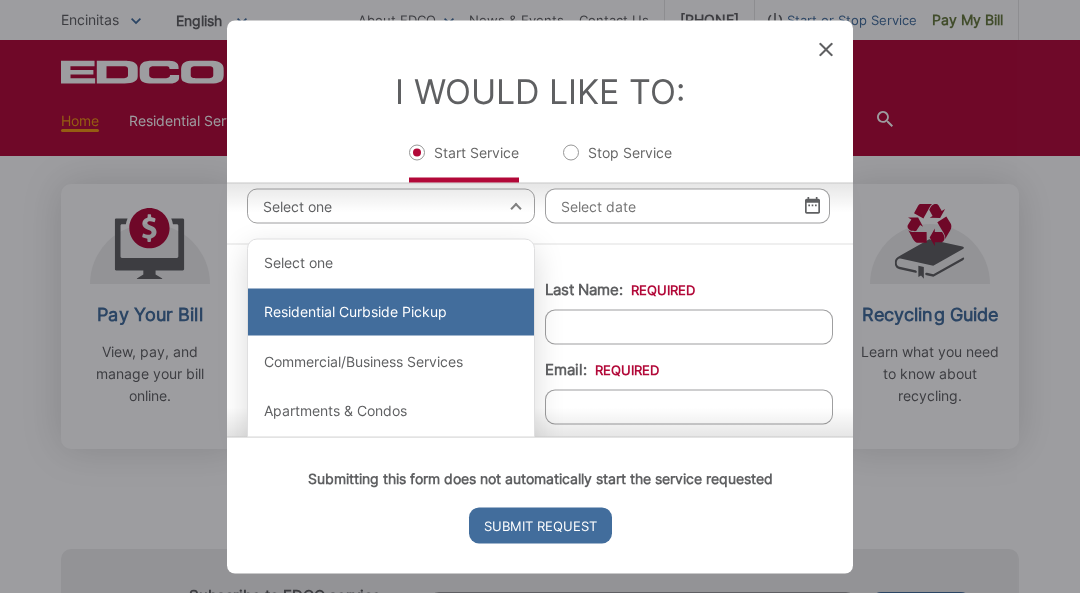 click on "Residential Curbside Pickup" at bounding box center (391, 312) 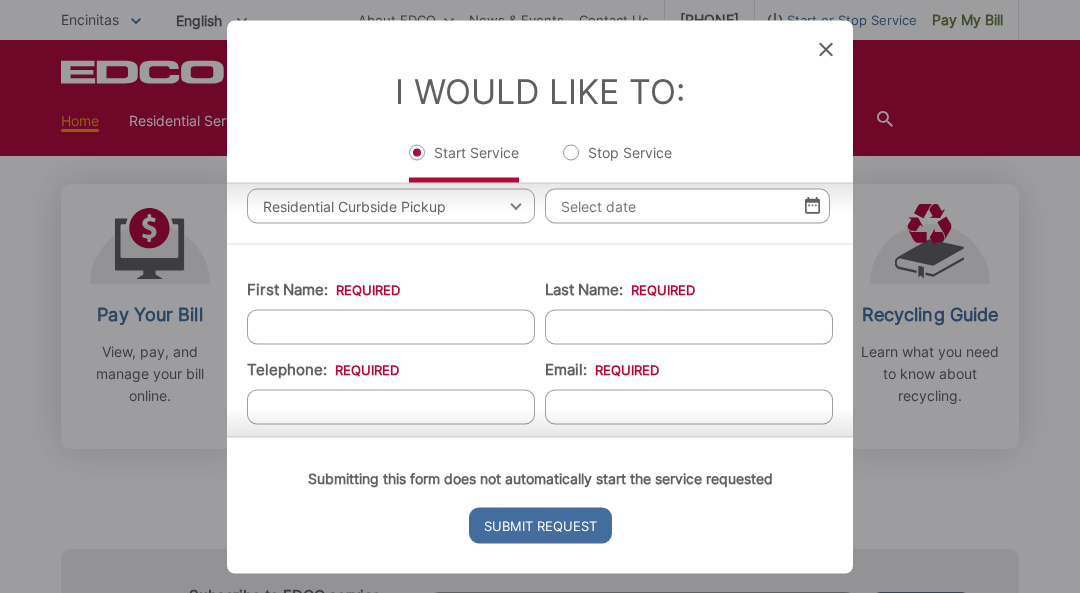 click on "Residential Curbside Pickup" at bounding box center [391, 205] 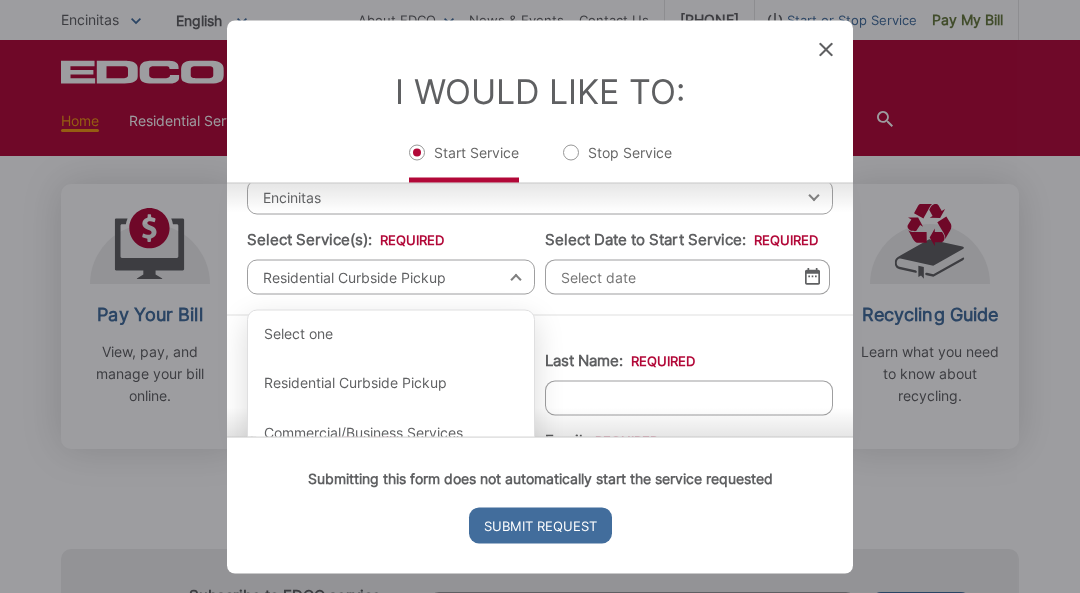 scroll, scrollTop: 94, scrollLeft: 0, axis: vertical 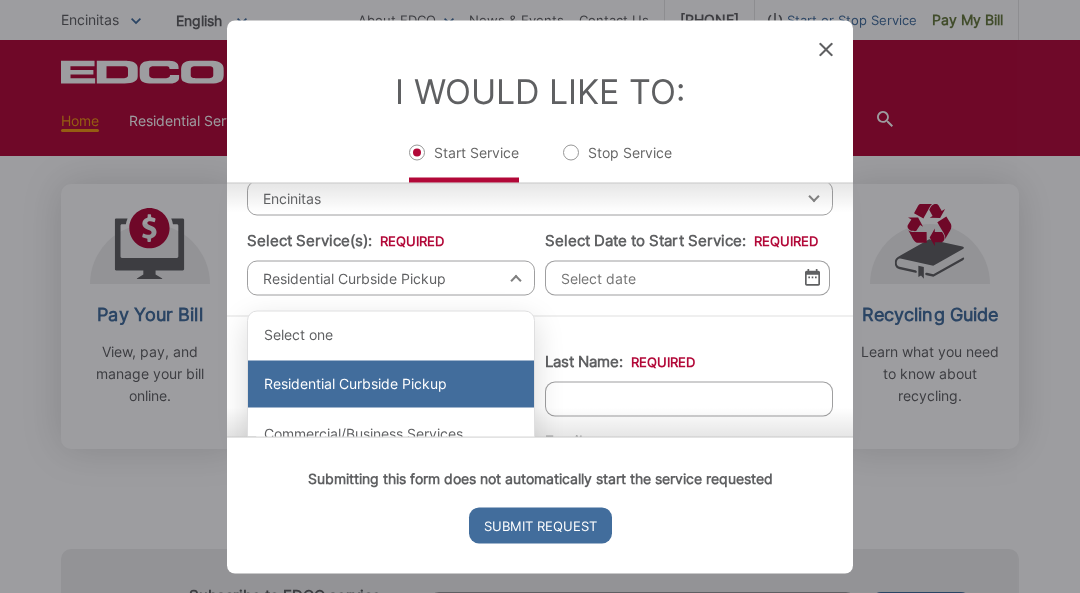 click on "Residential Curbside Pickup" at bounding box center (391, 384) 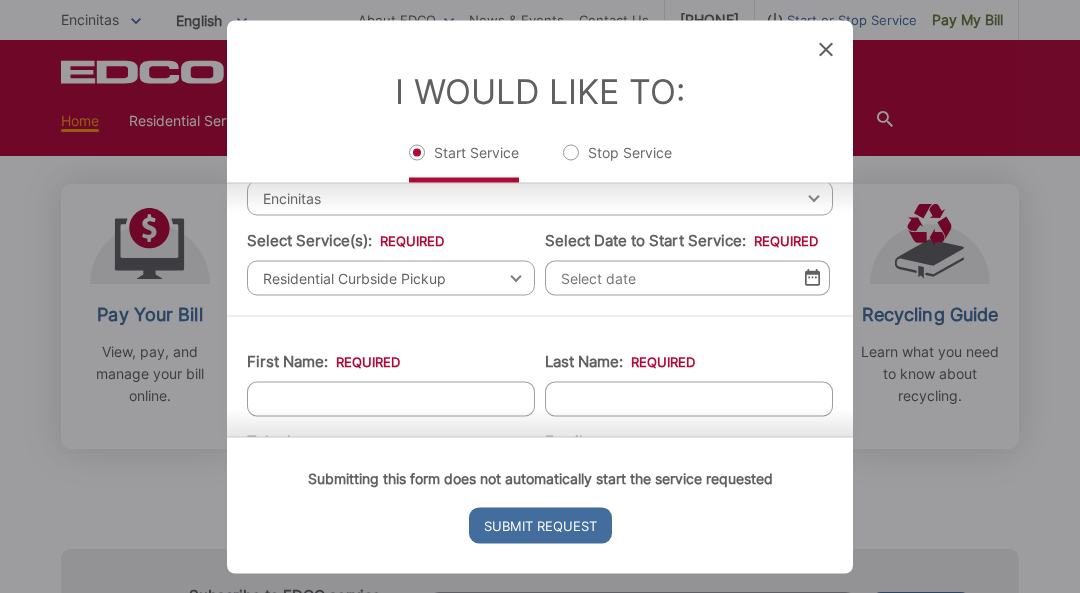 click at bounding box center (812, 277) 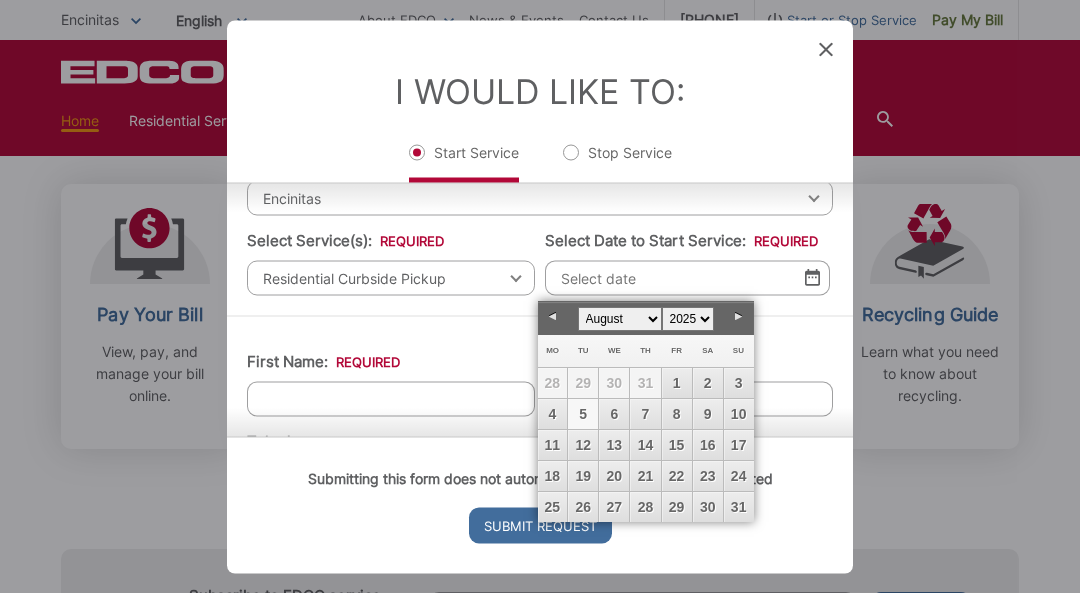 click on "5" at bounding box center (583, 414) 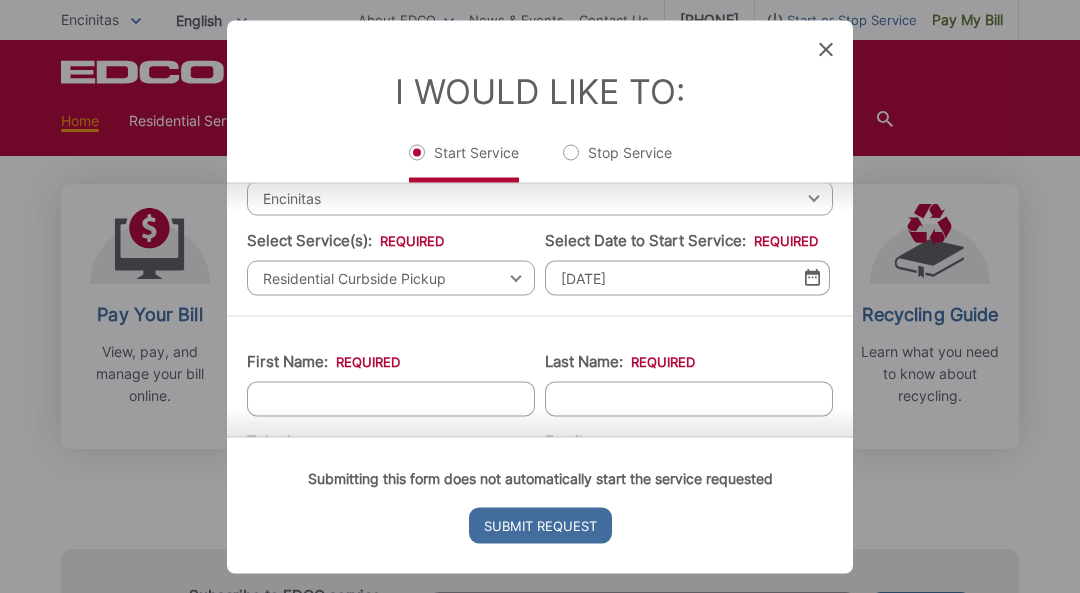 click on "First Name: *" at bounding box center [391, 398] 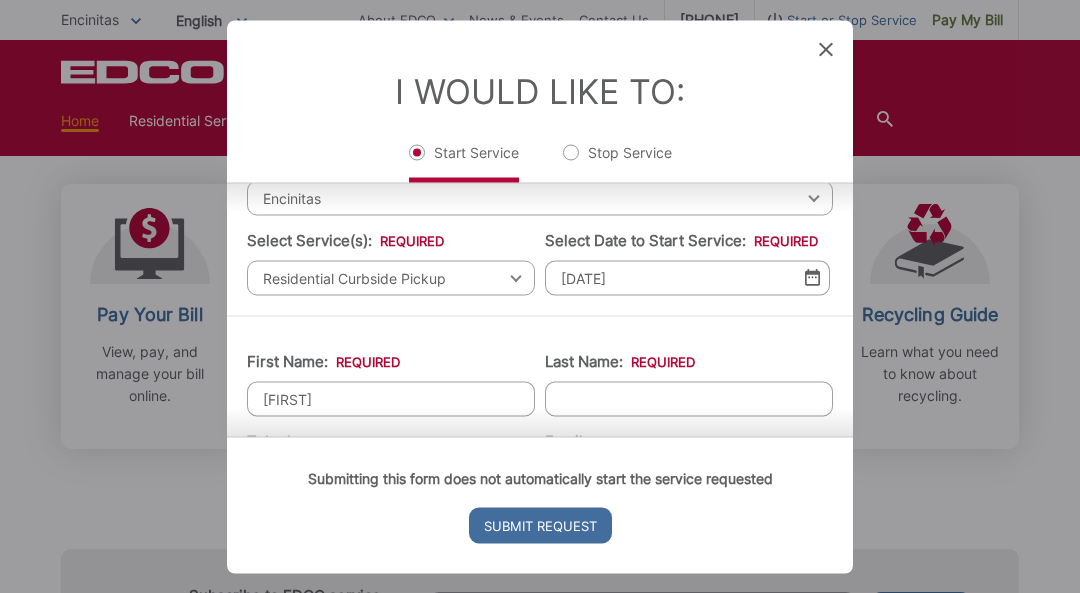 type on "Mathiasen" 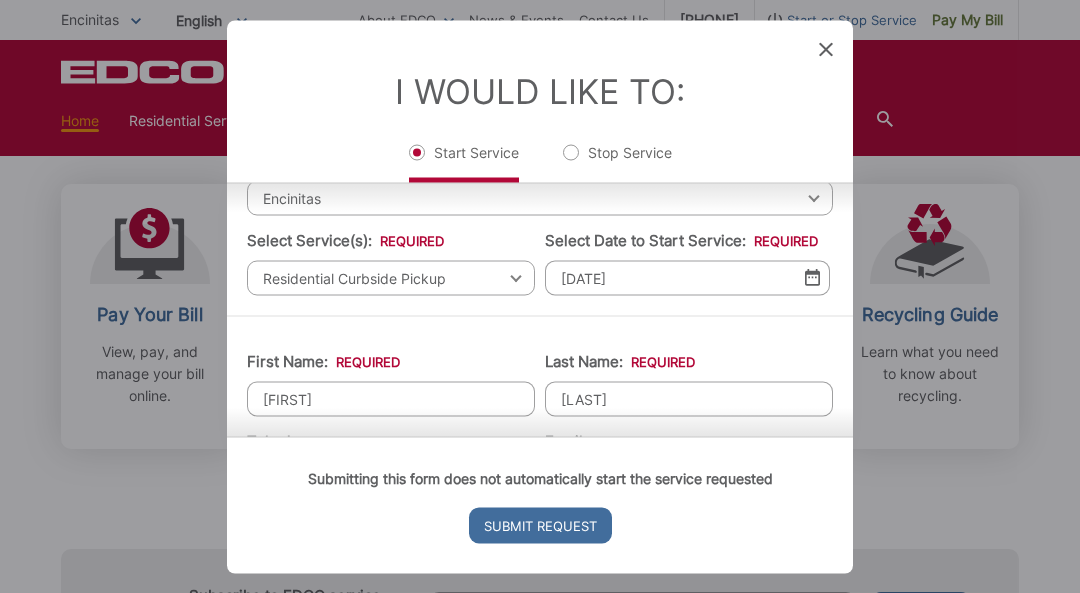 type on "6198513020" 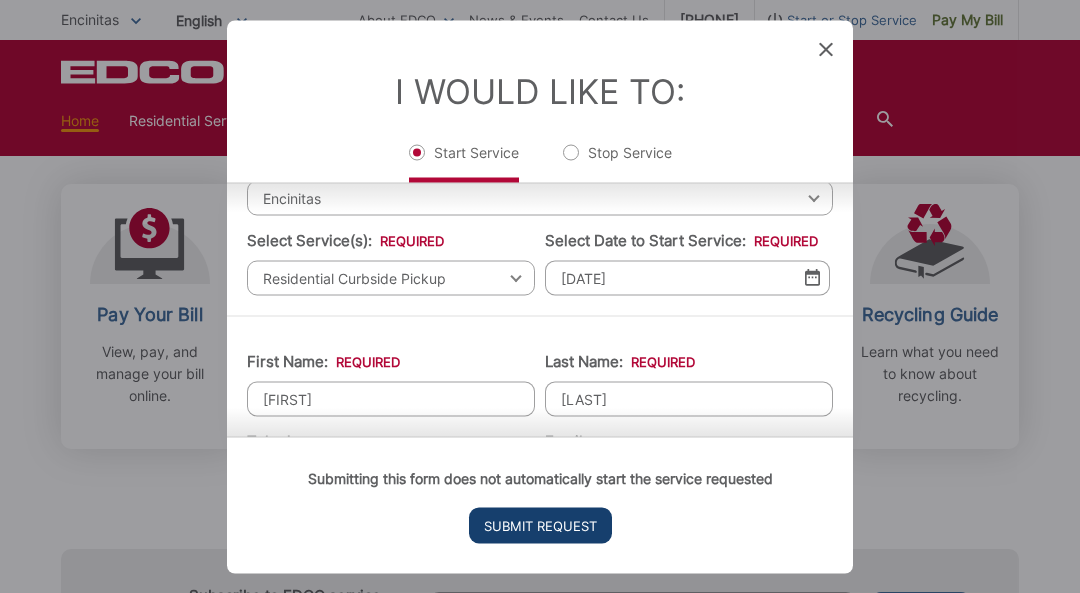 click on "Submit Request" at bounding box center [540, 525] 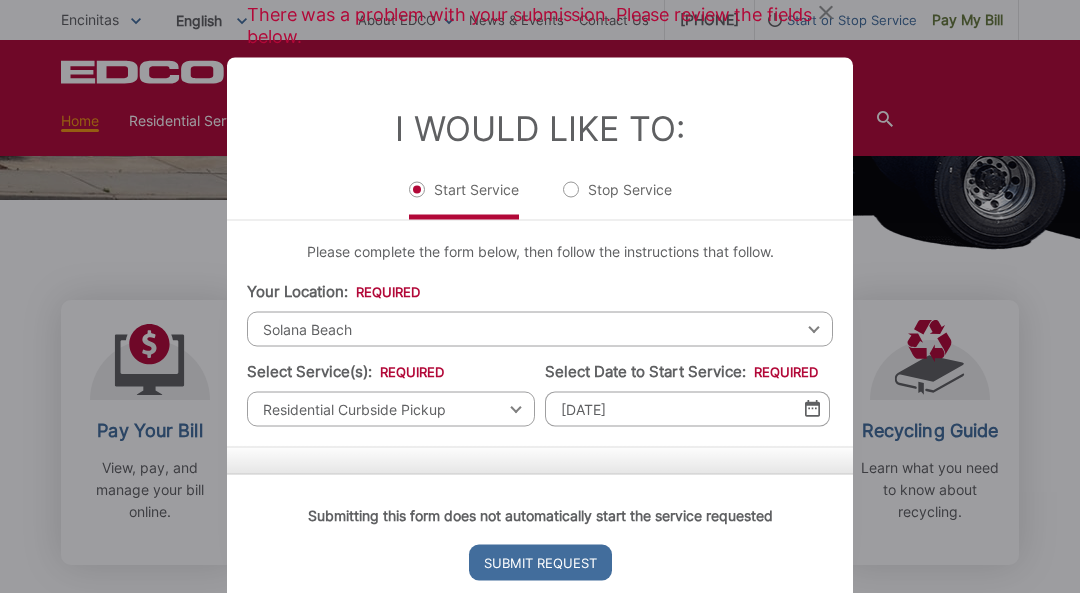 scroll, scrollTop: 0, scrollLeft: 0, axis: both 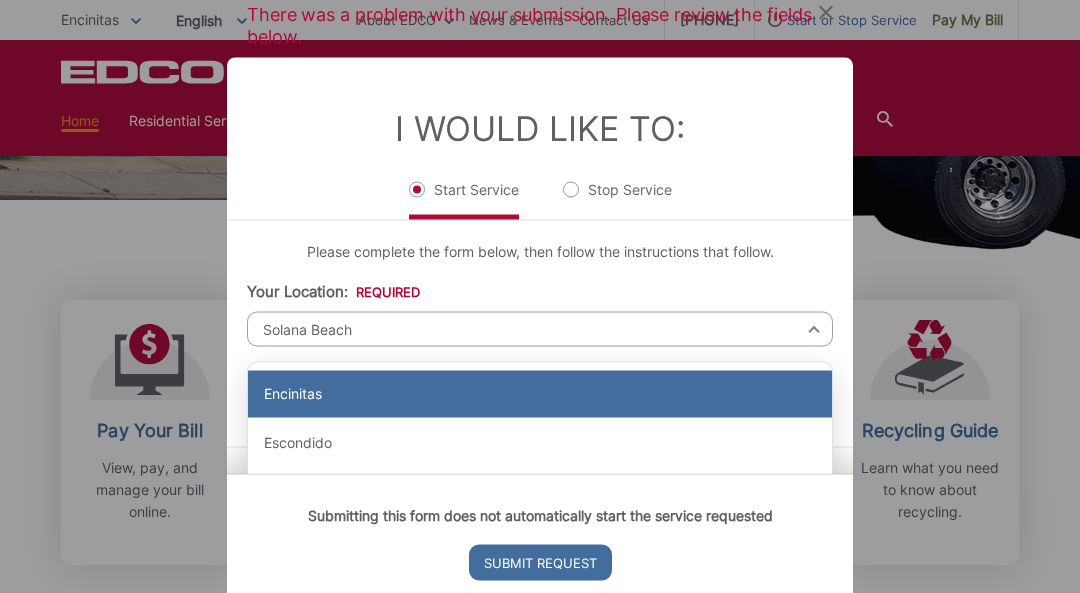 click on "Encinitas" at bounding box center [540, 394] 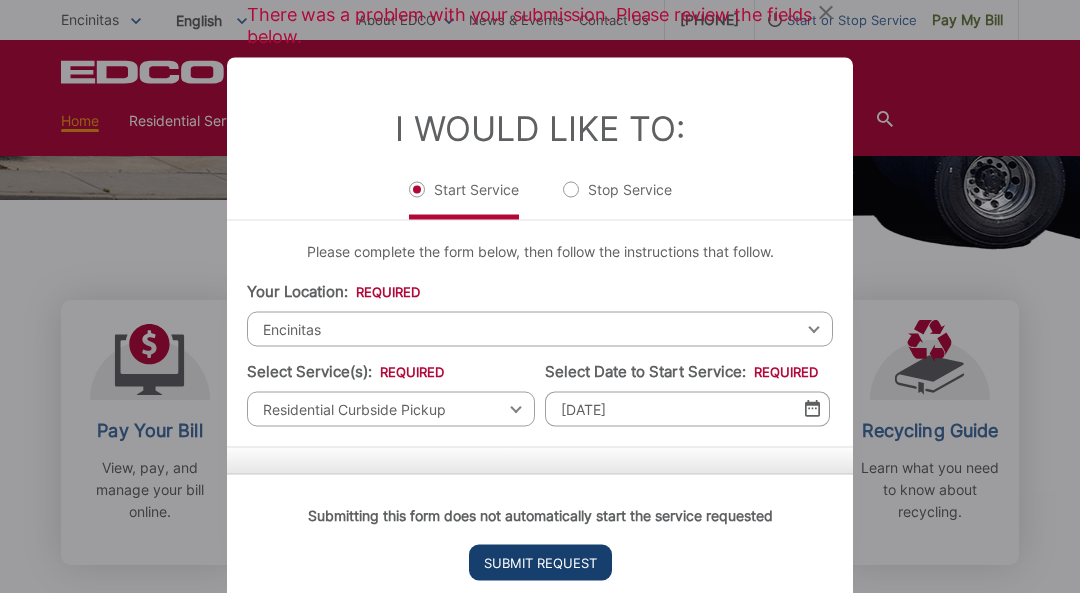 click on "Submit Request" at bounding box center (540, 562) 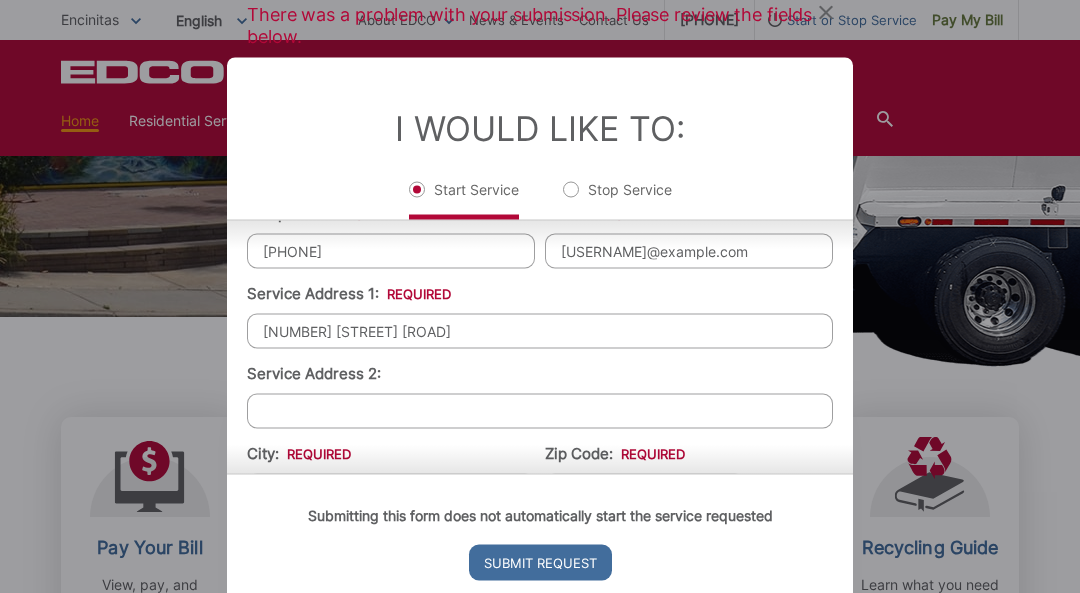 scroll, scrollTop: 388, scrollLeft: 0, axis: vertical 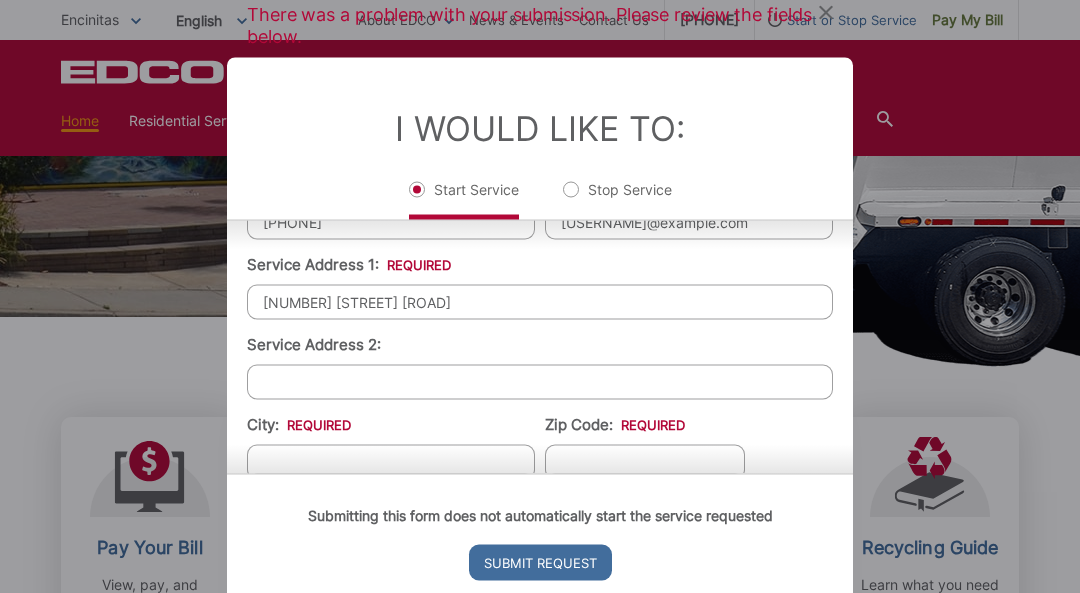 click on "1510 Highland Drive" at bounding box center [540, 301] 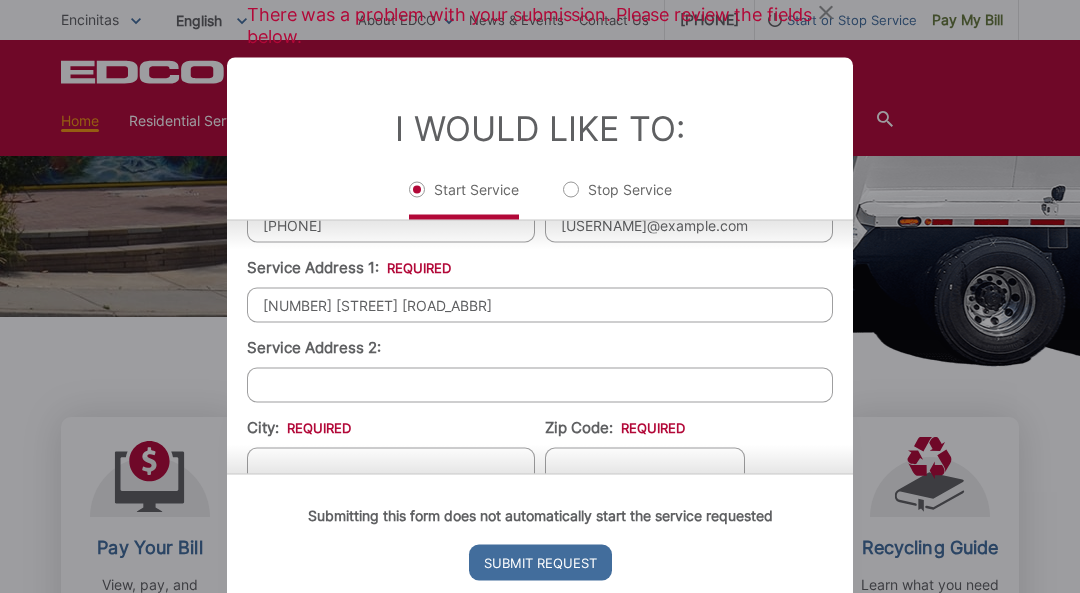 scroll, scrollTop: 390, scrollLeft: 0, axis: vertical 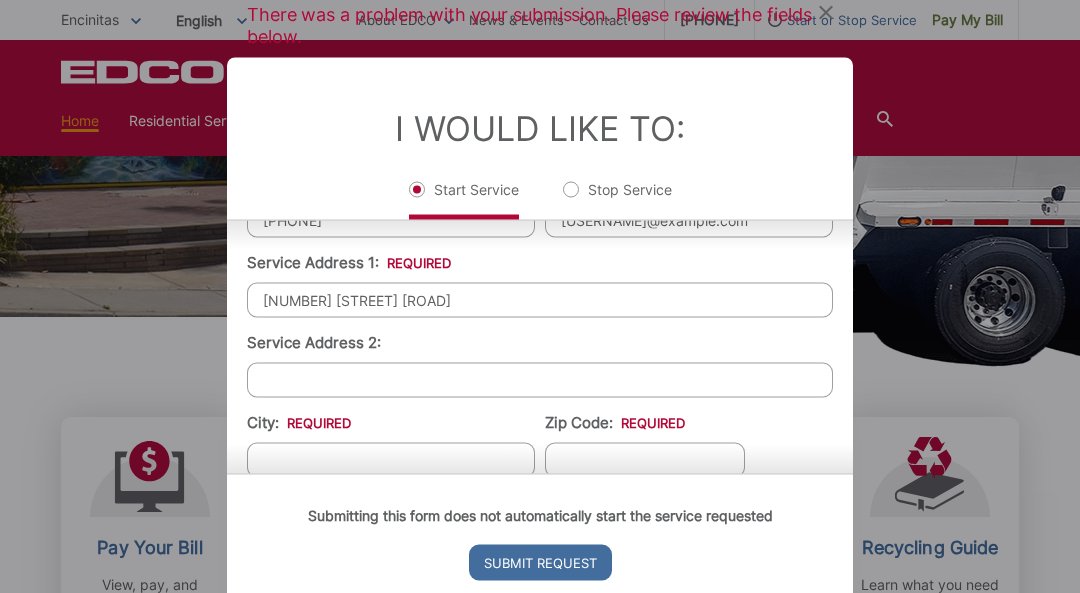 type on "715 Blossom Road" 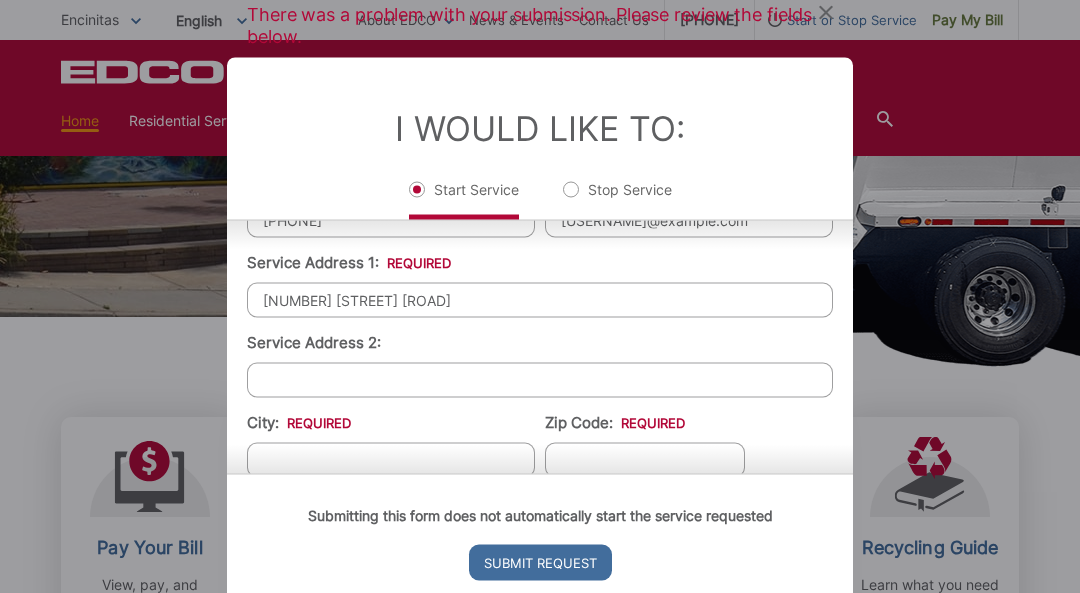 scroll, scrollTop: 396, scrollLeft: 0, axis: vertical 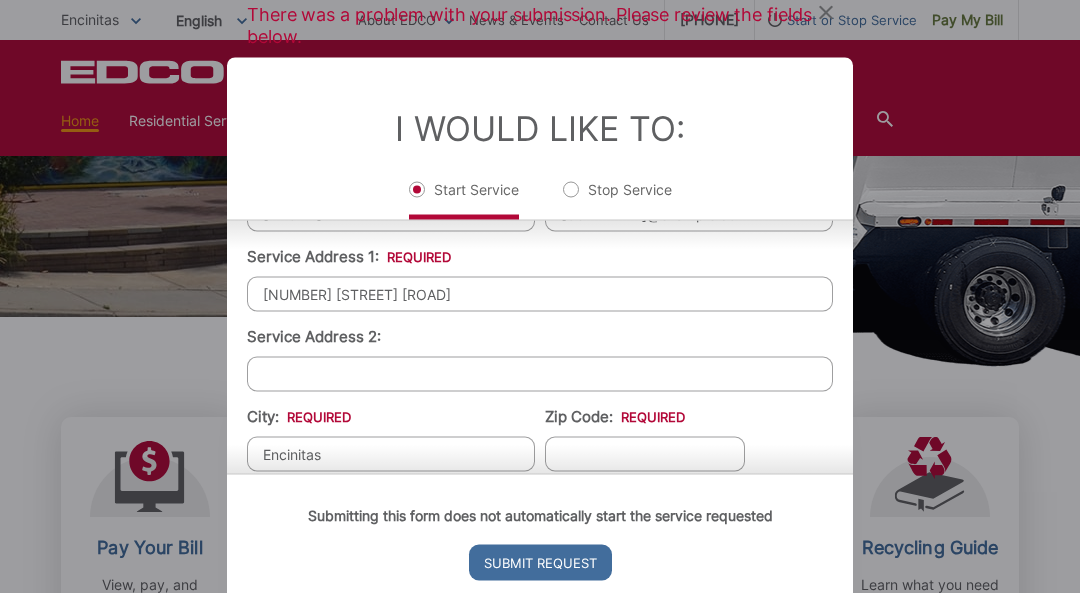 type on "Encinitas" 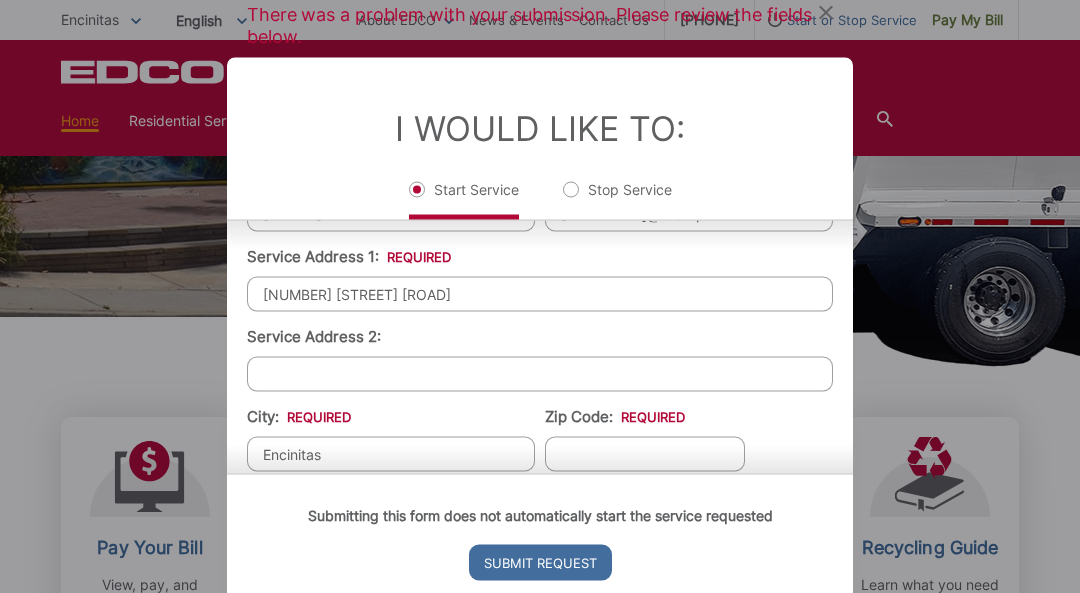 type on "8" 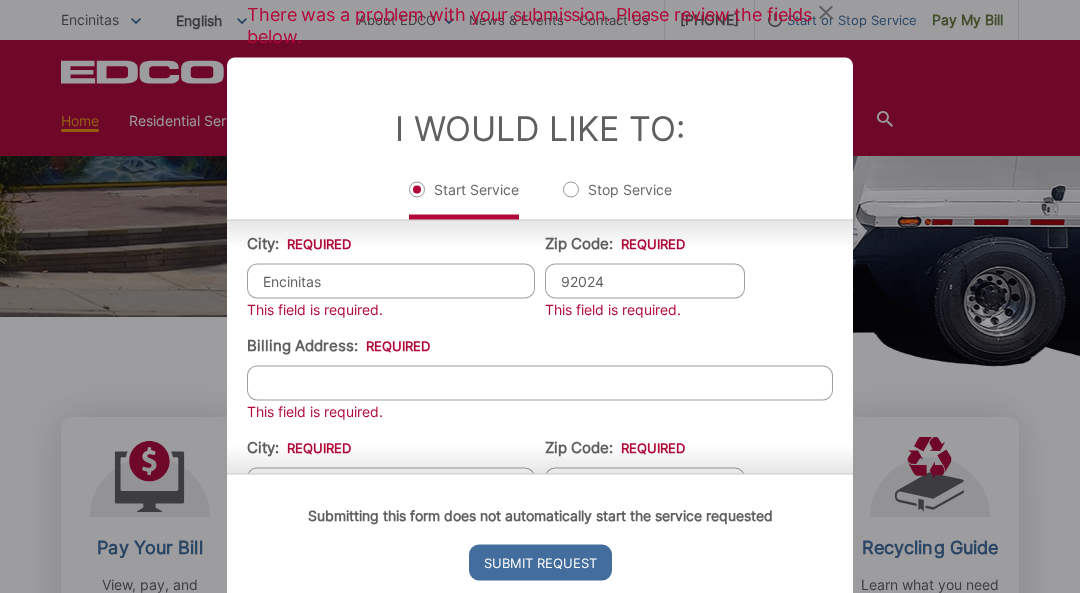 scroll, scrollTop: 570, scrollLeft: 0, axis: vertical 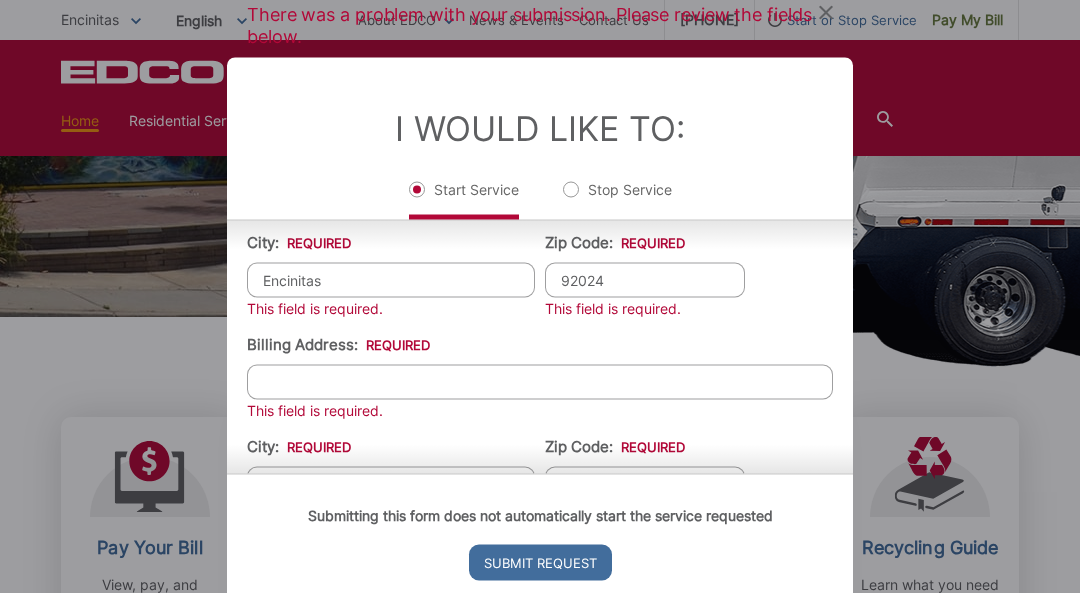 type on "92024" 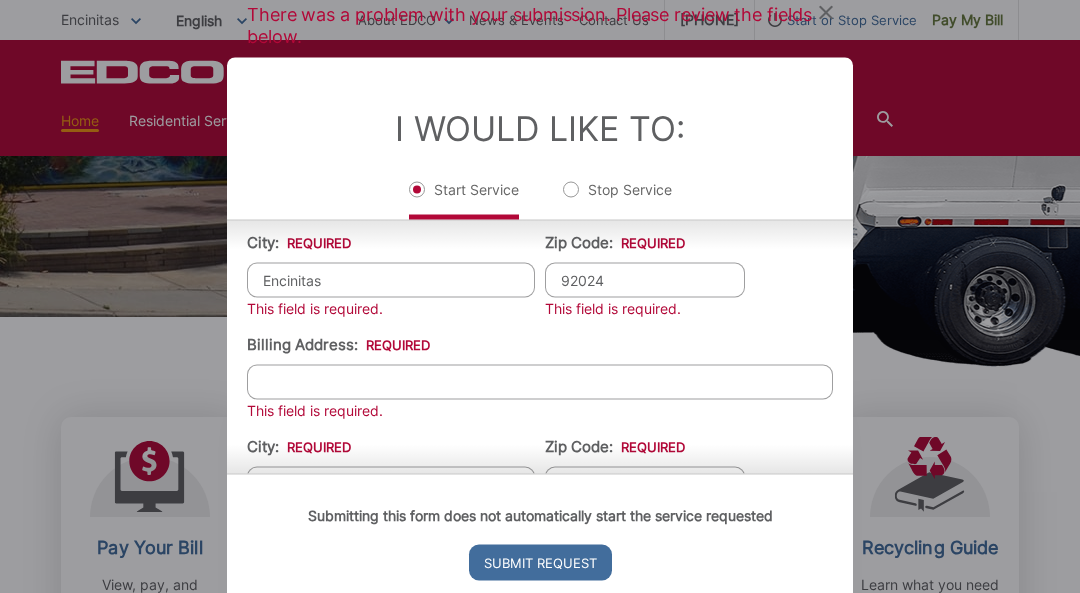 type on "1510 Highland Drive" 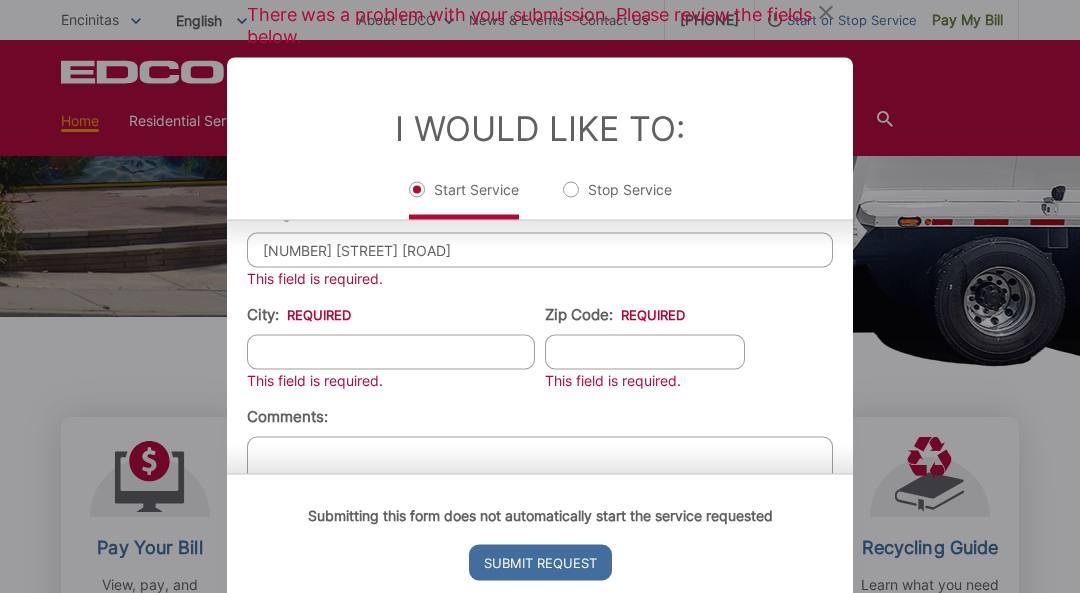 scroll, scrollTop: 702, scrollLeft: 0, axis: vertical 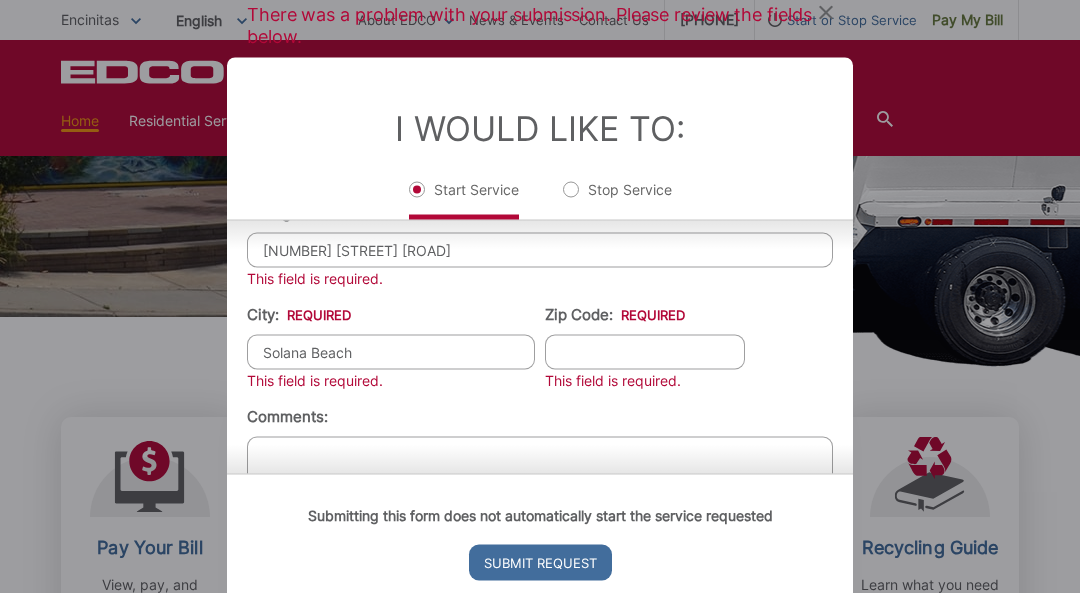 type on "92075" 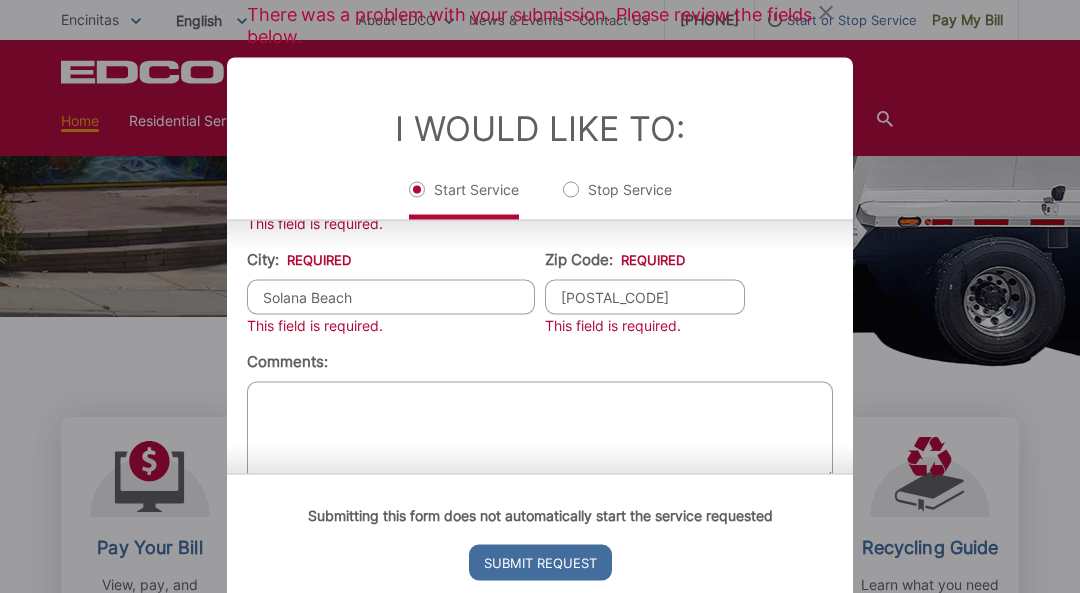 scroll, scrollTop: 794, scrollLeft: 0, axis: vertical 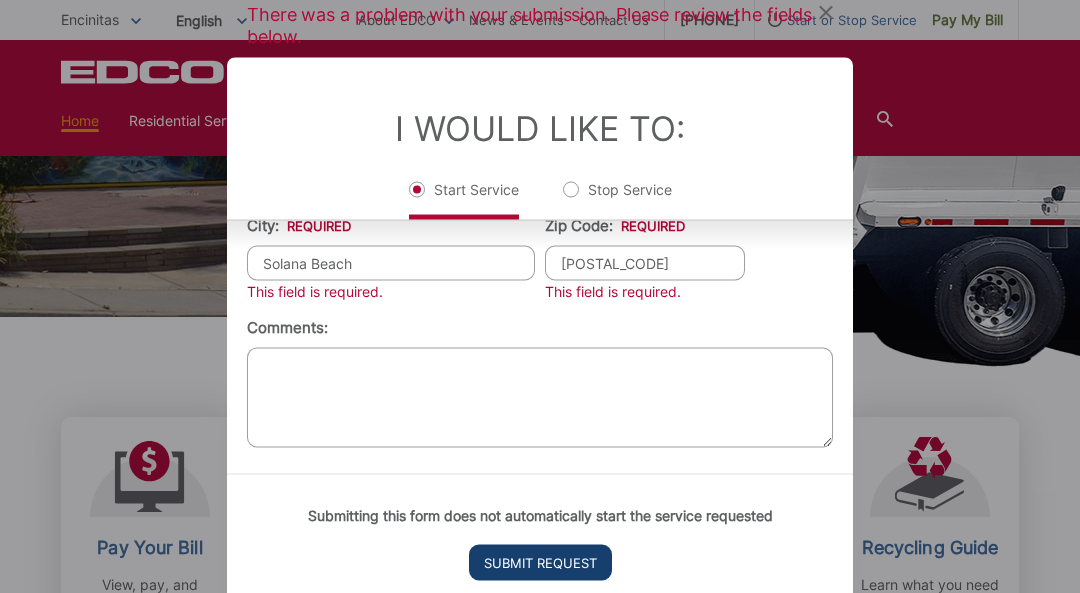 click on "Submit Request" at bounding box center (540, 562) 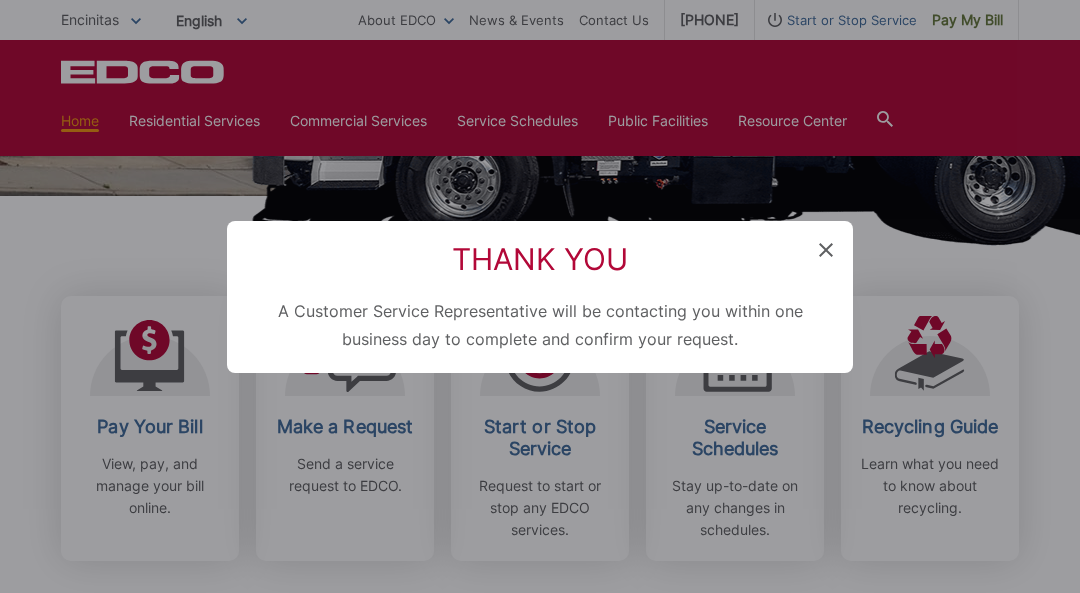 scroll, scrollTop: 20, scrollLeft: 8, axis: both 